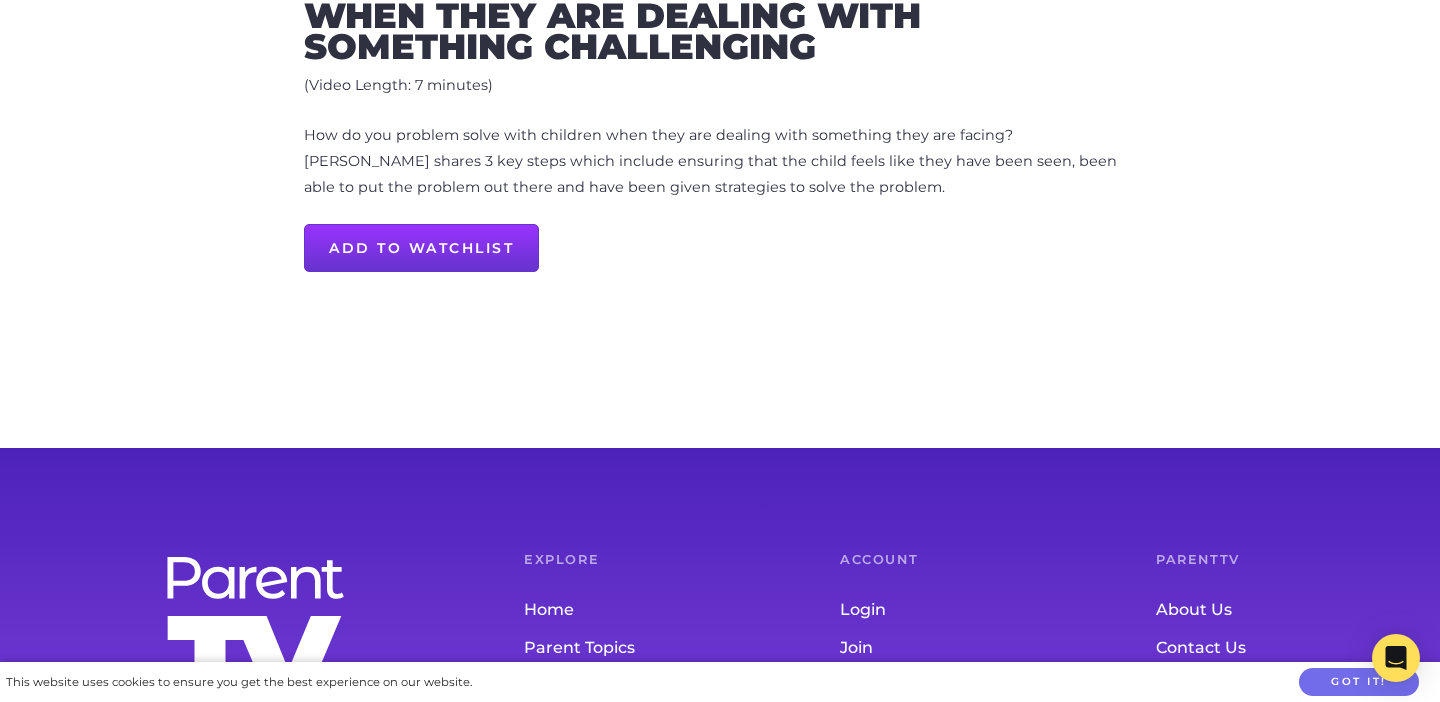 scroll, scrollTop: 1099, scrollLeft: 0, axis: vertical 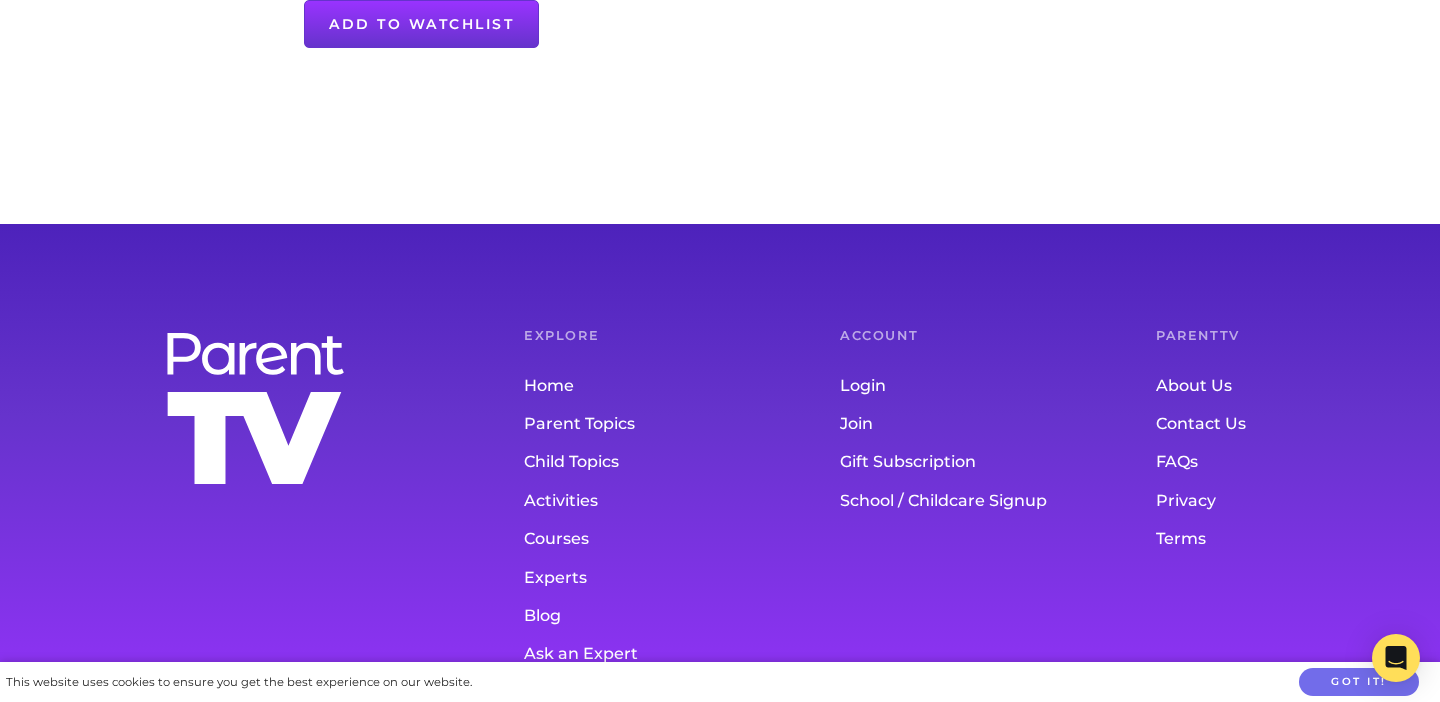 click on "Parent Topics" at bounding box center (642, 424) 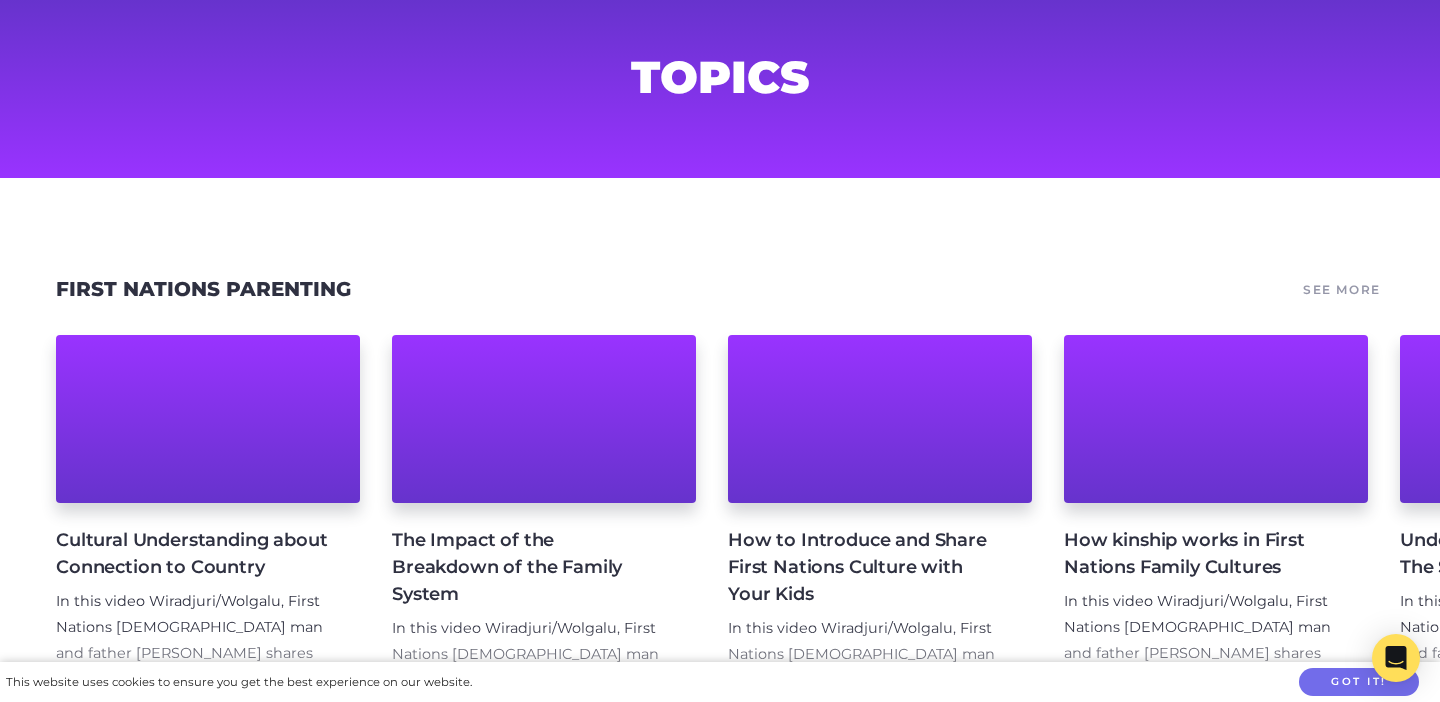 scroll, scrollTop: 0, scrollLeft: 0, axis: both 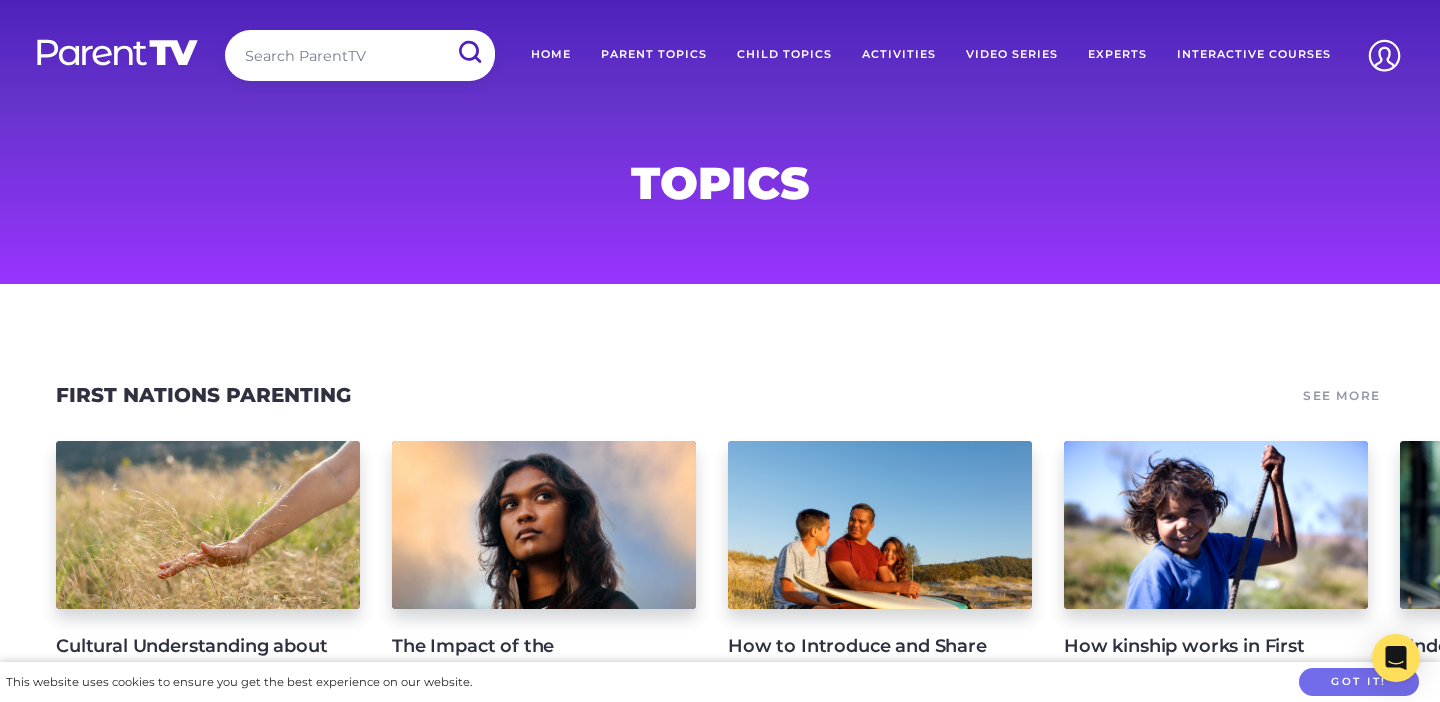 click on "Child Topics" at bounding box center (784, 55) 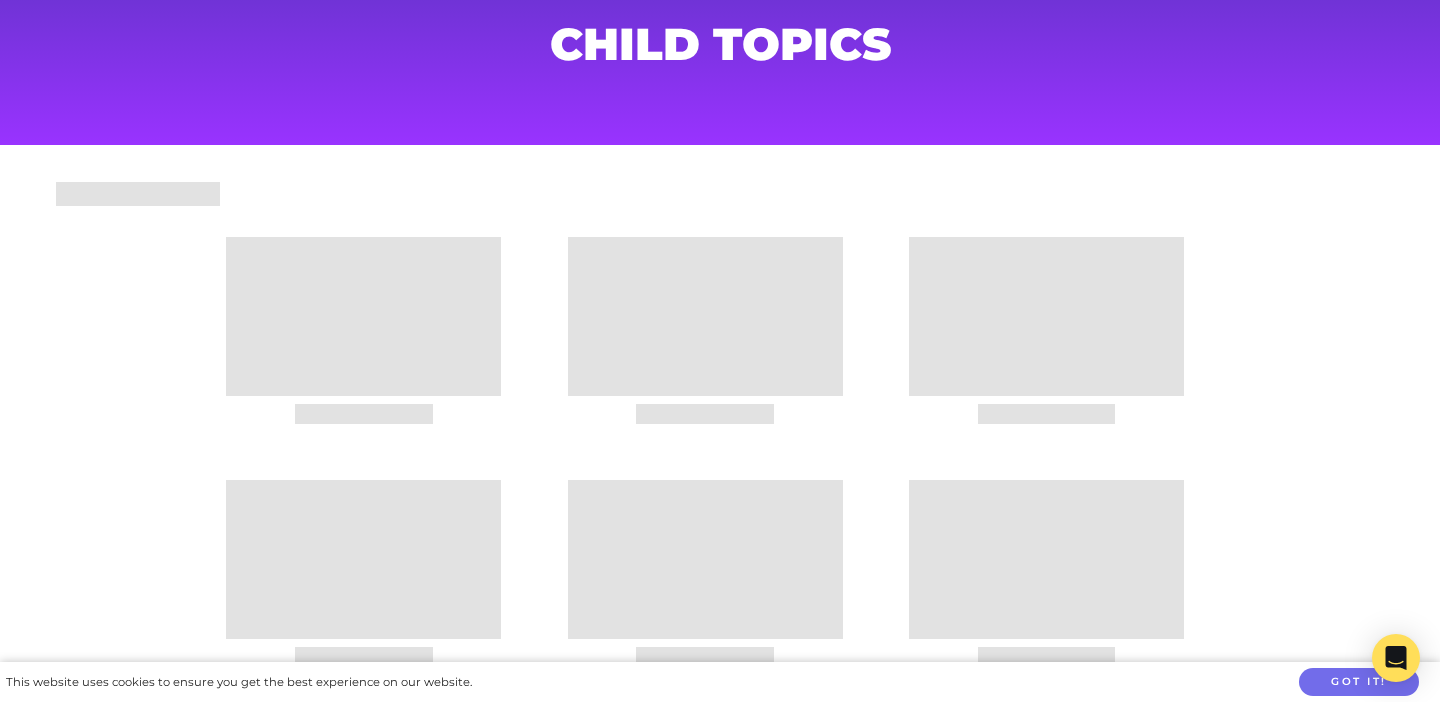 scroll, scrollTop: 213, scrollLeft: 0, axis: vertical 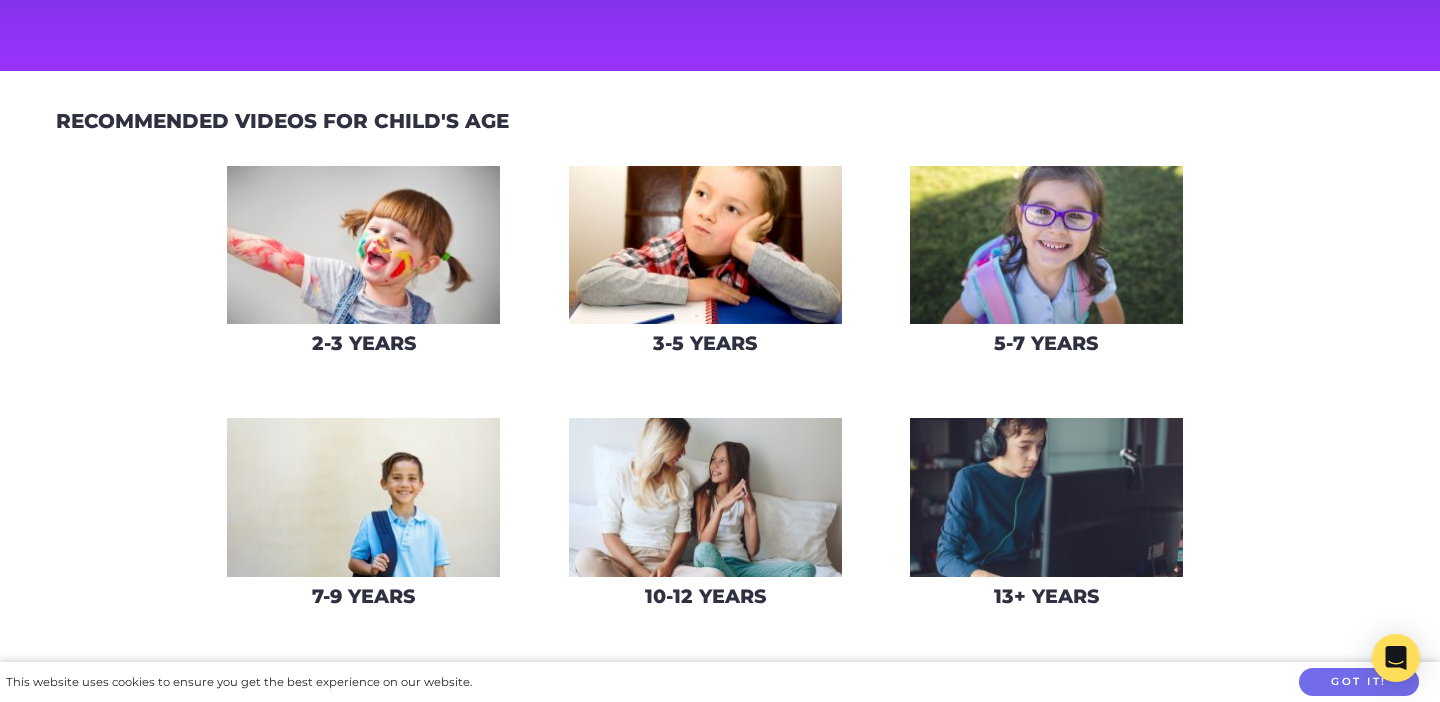 click at bounding box center (363, 497) 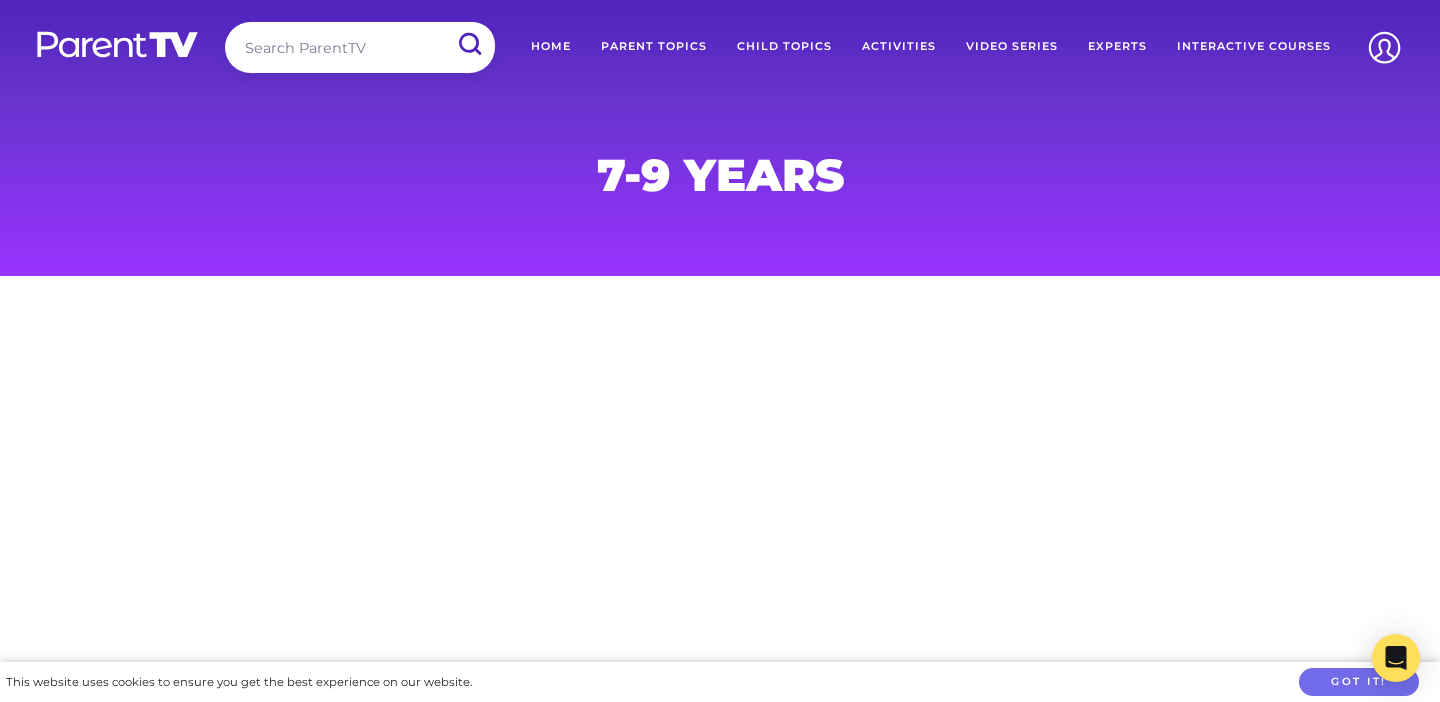 scroll, scrollTop: 6, scrollLeft: 0, axis: vertical 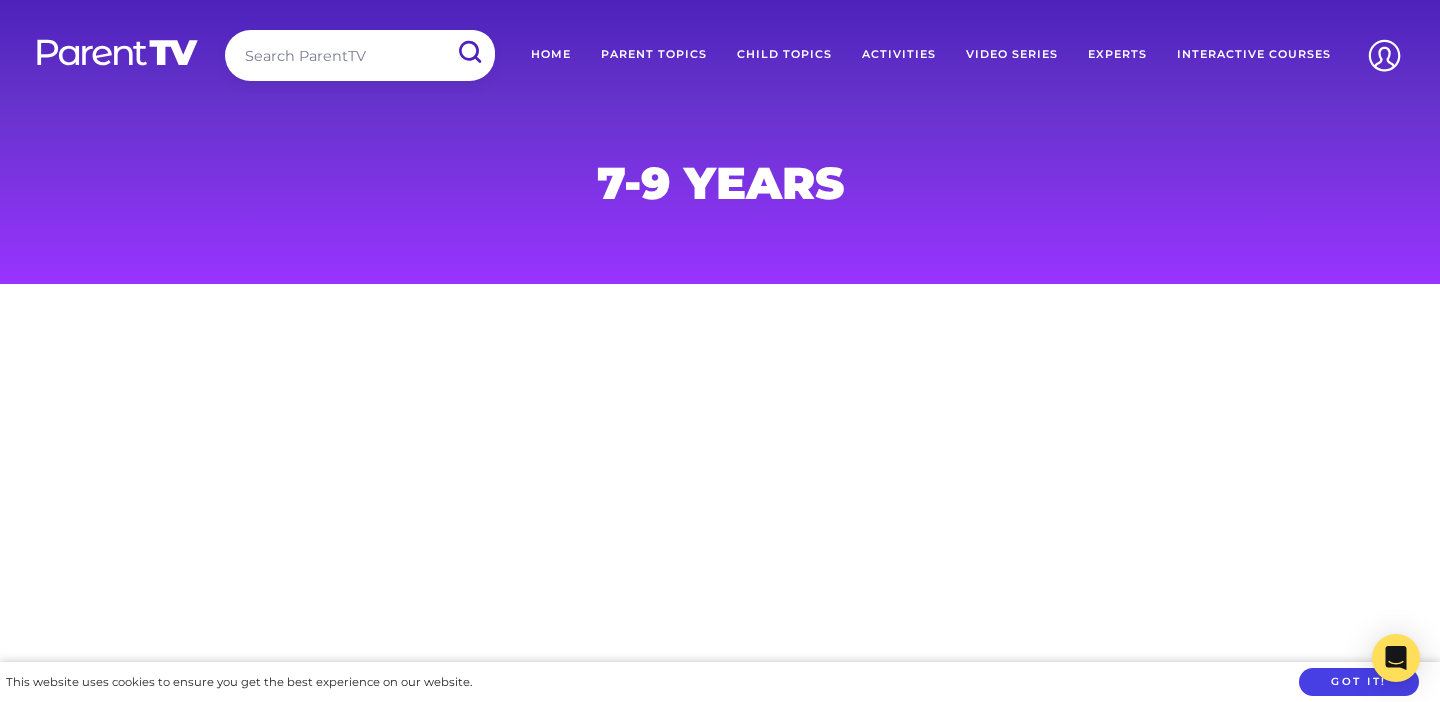 click on "Got it!" at bounding box center (1359, 682) 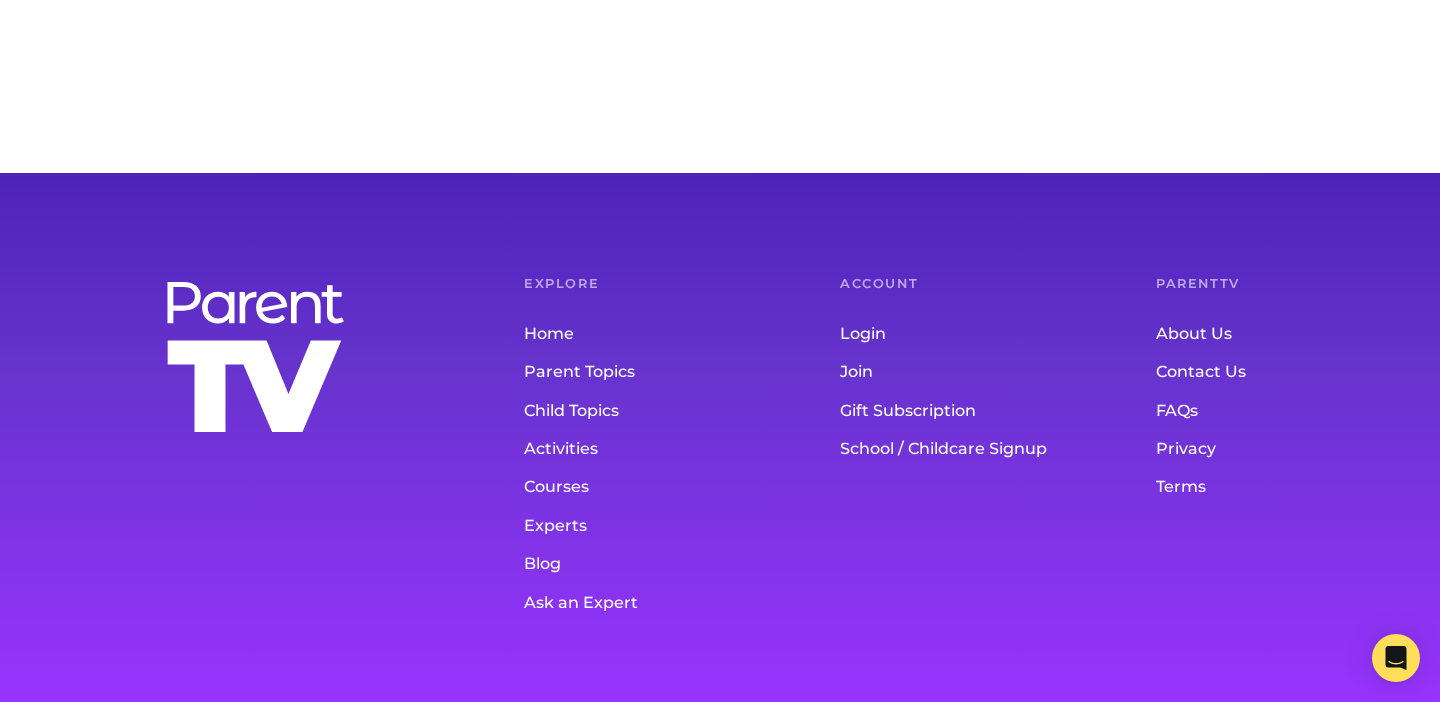 scroll, scrollTop: 0, scrollLeft: 0, axis: both 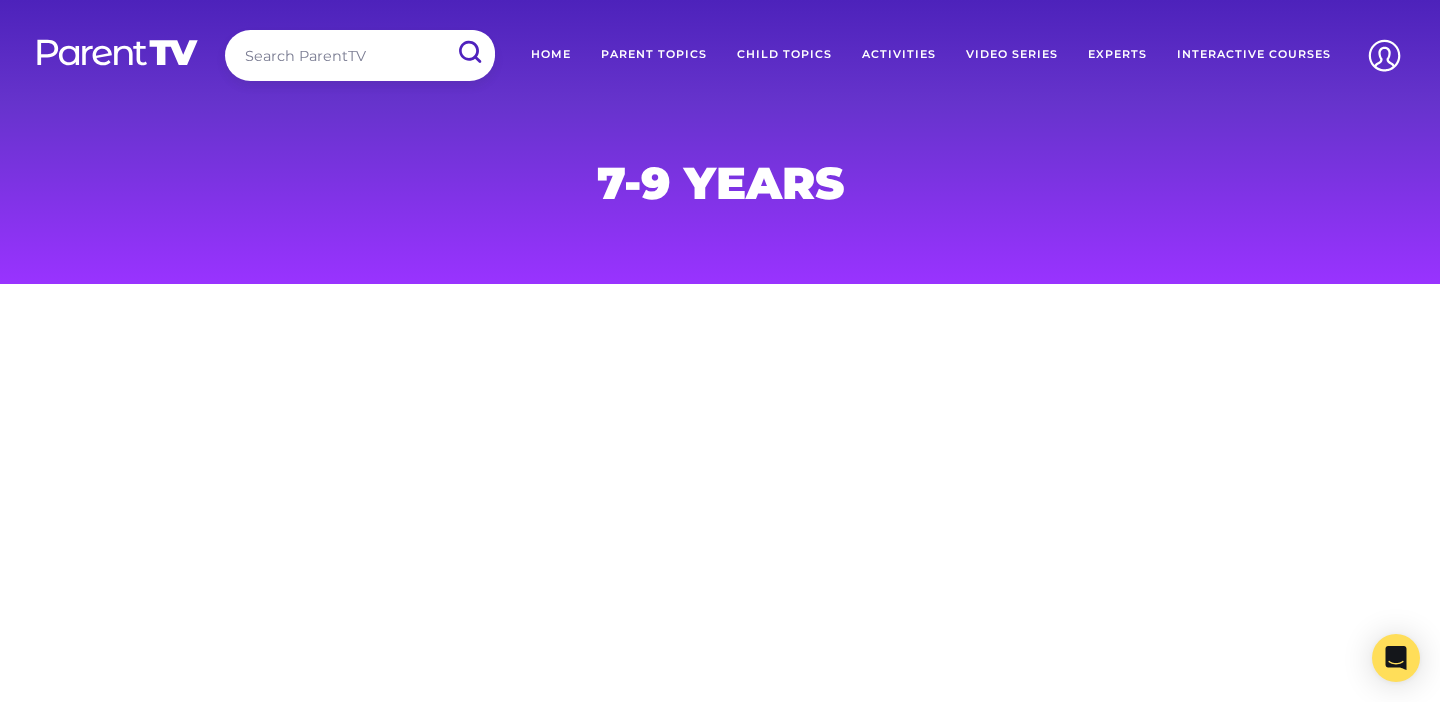 click on "Parent Topics" at bounding box center (654, 55) 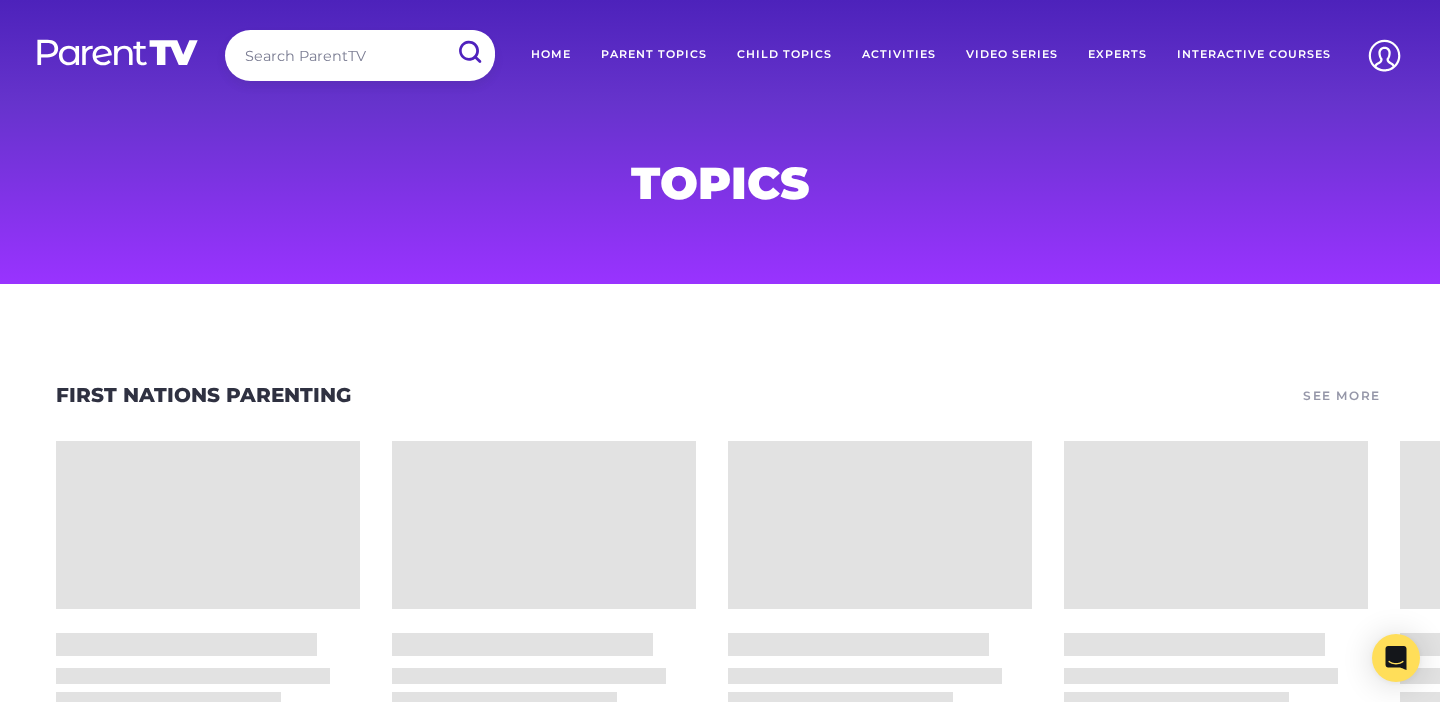 scroll, scrollTop: 0, scrollLeft: 0, axis: both 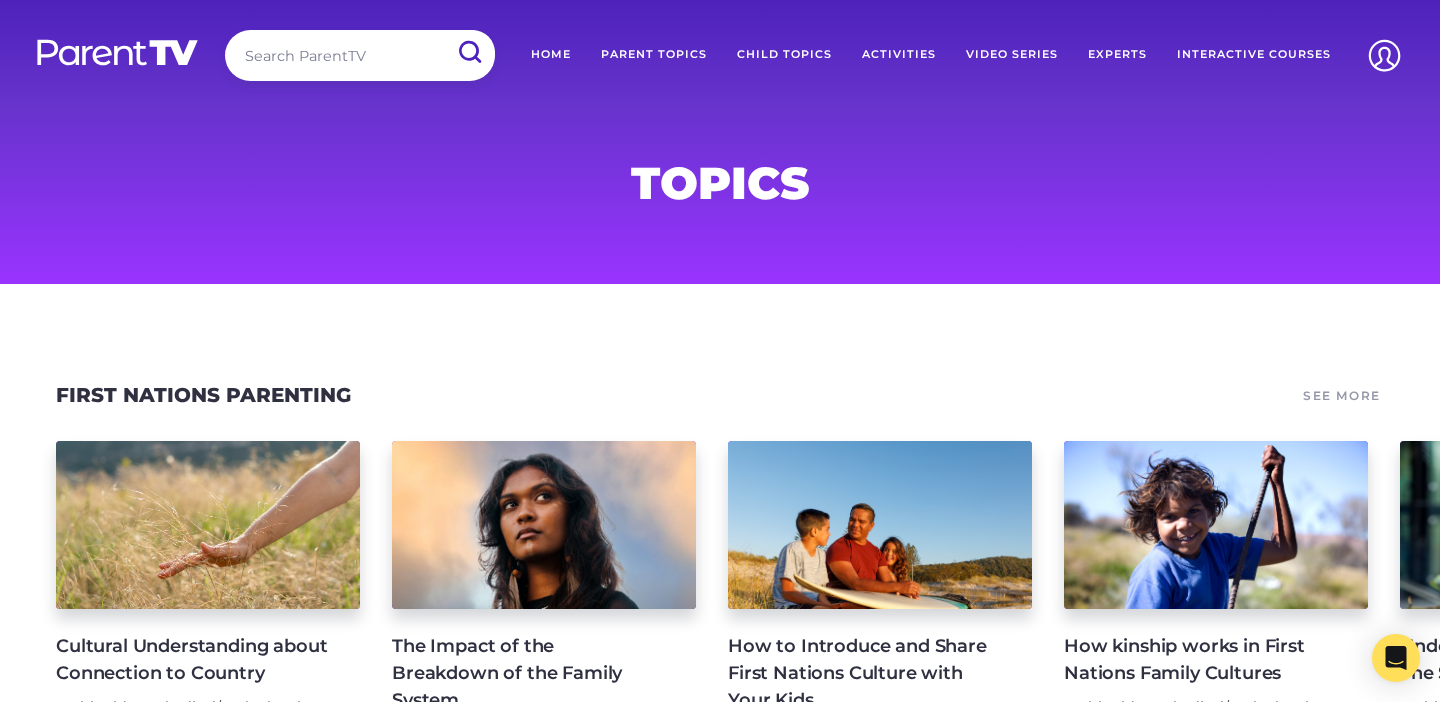click on "Video Series" at bounding box center (1012, 55) 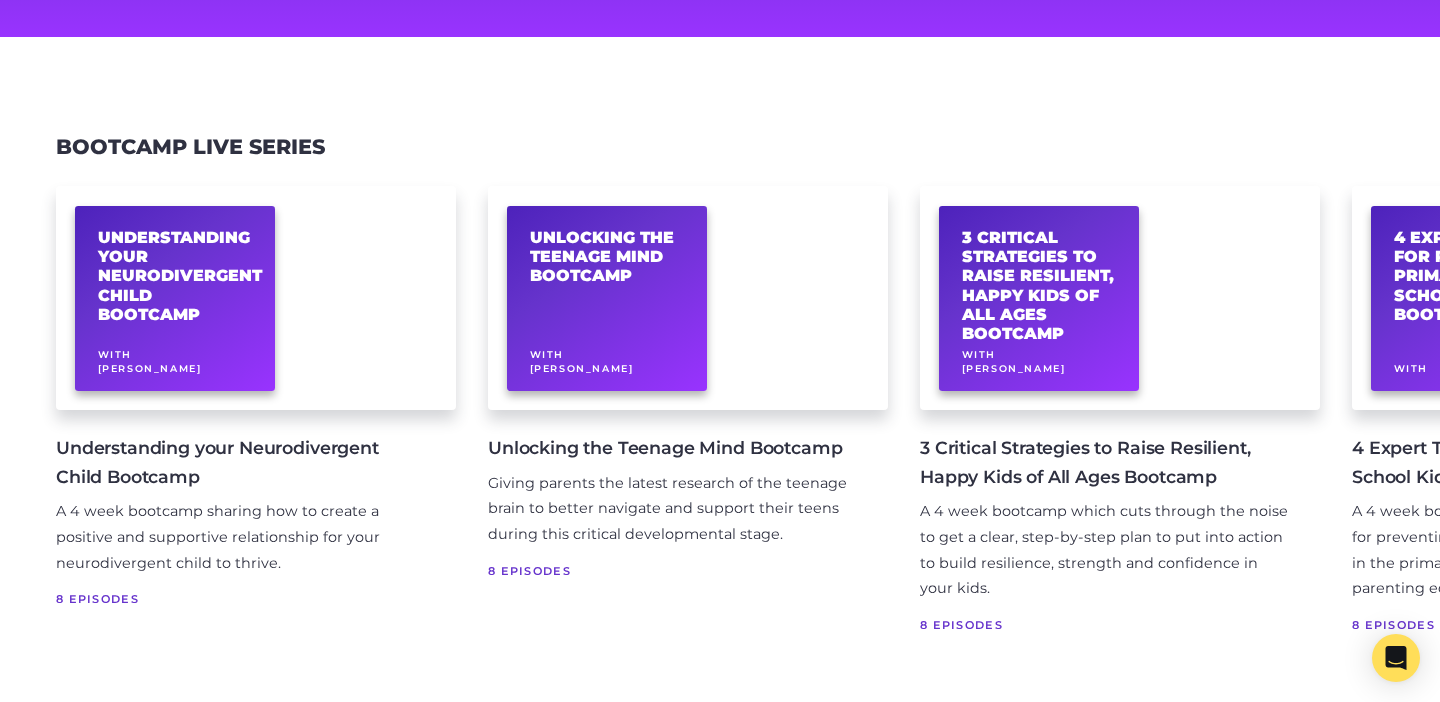 scroll, scrollTop: 252, scrollLeft: 0, axis: vertical 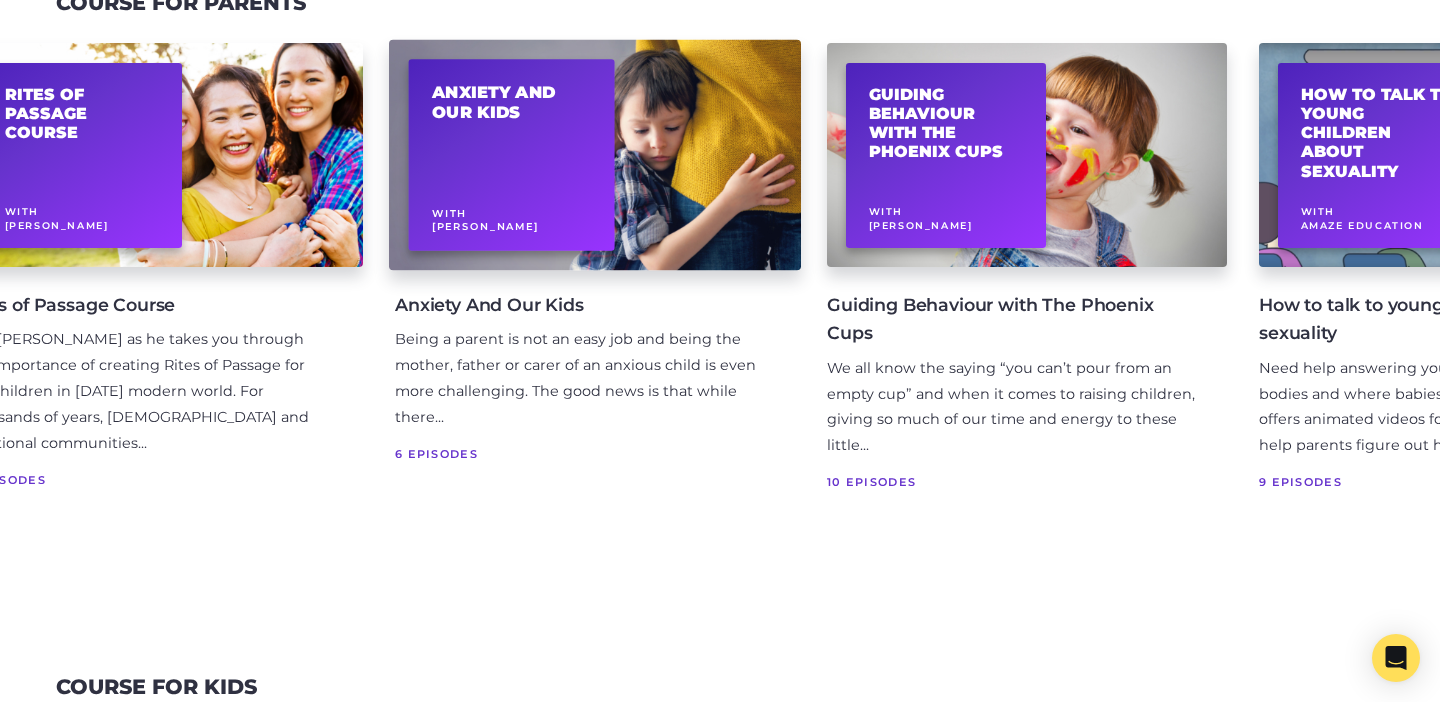click on "With Dr Jodie Lowinger" at bounding box center [485, 221] 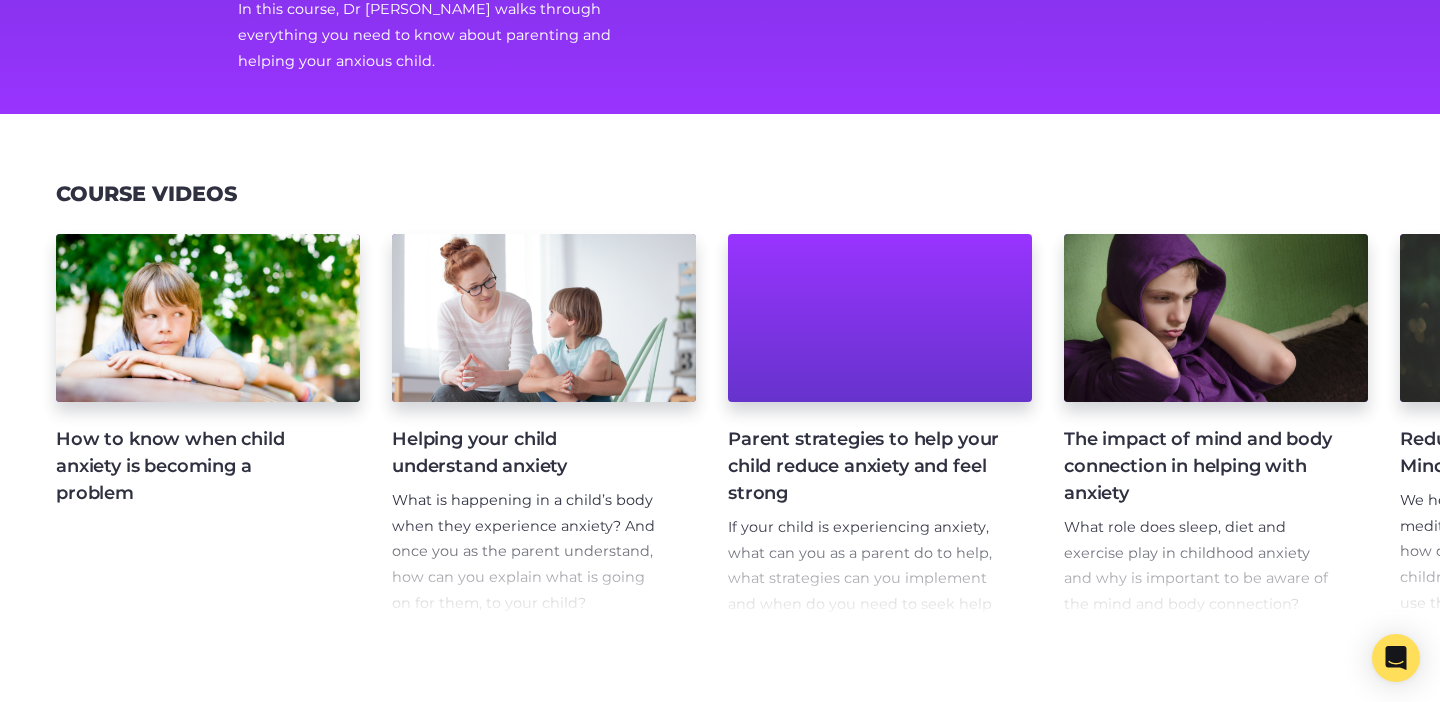 scroll, scrollTop: 470, scrollLeft: 0, axis: vertical 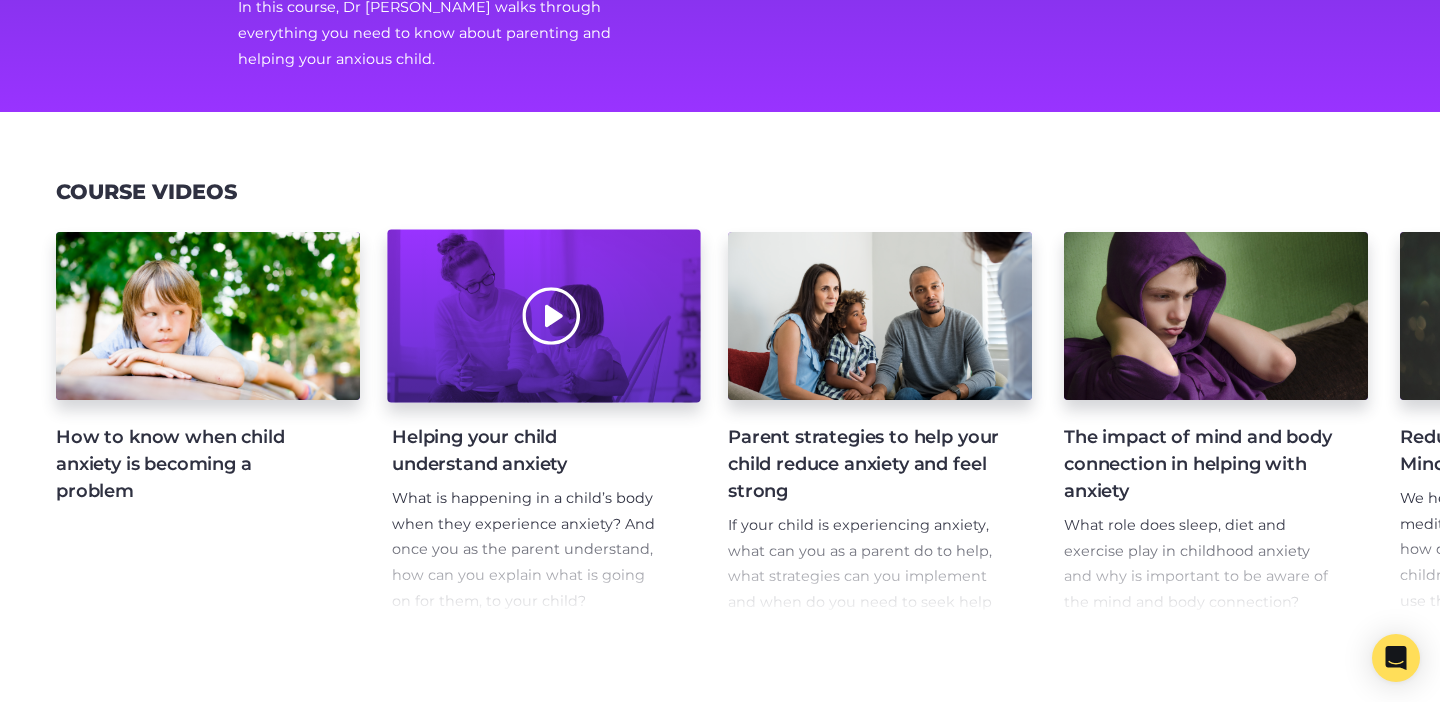 click at bounding box center [543, 315] 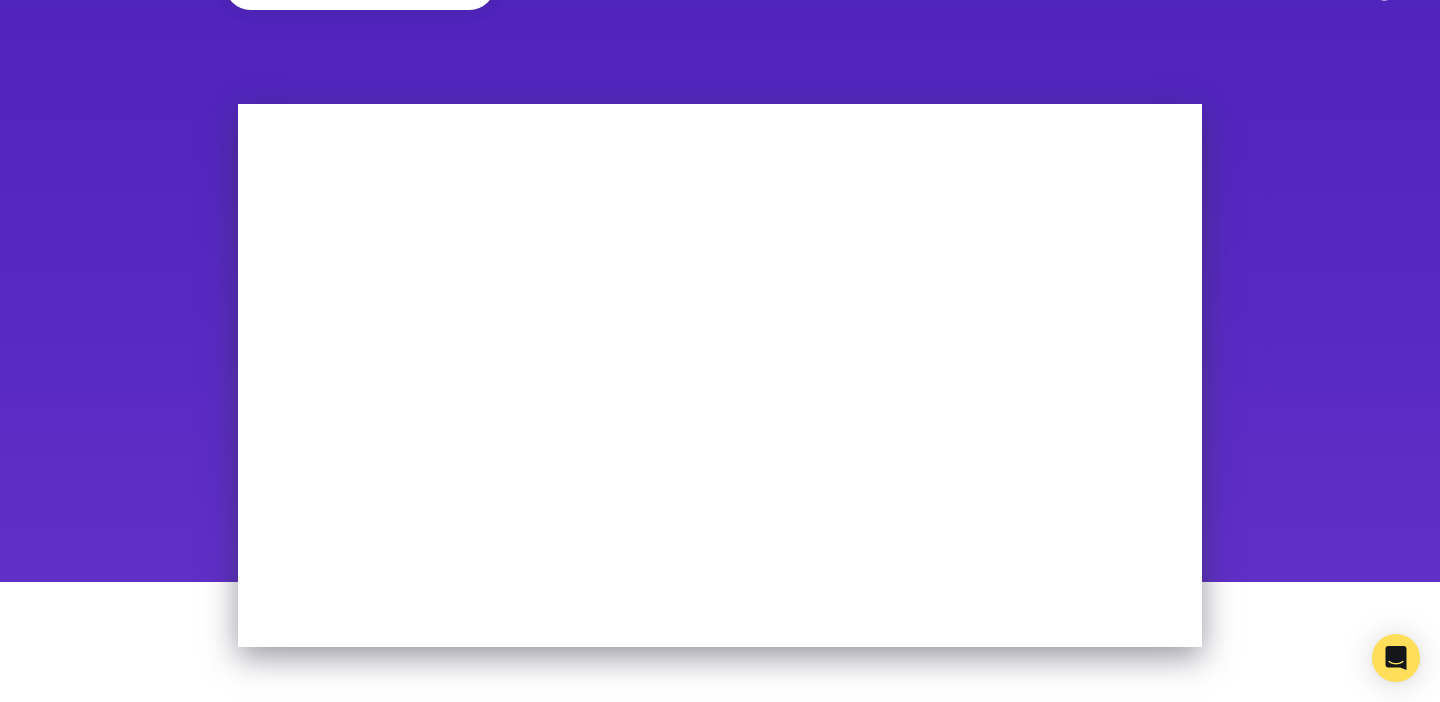 scroll, scrollTop: 66, scrollLeft: 0, axis: vertical 